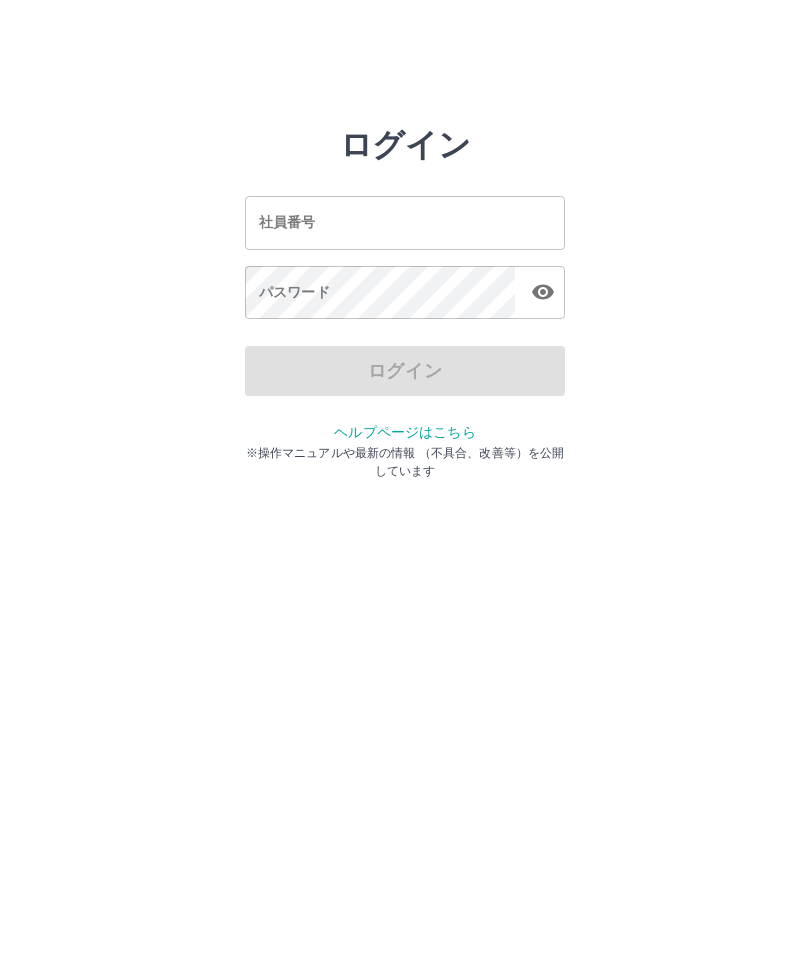 scroll, scrollTop: 0, scrollLeft: 0, axis: both 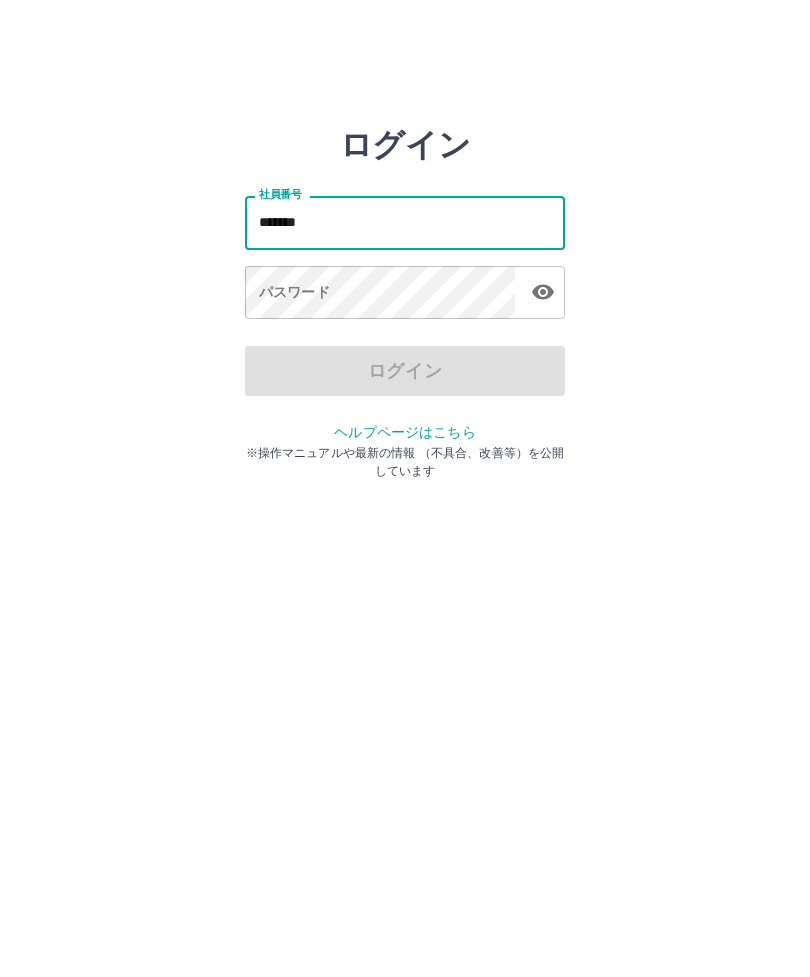 type on "*******" 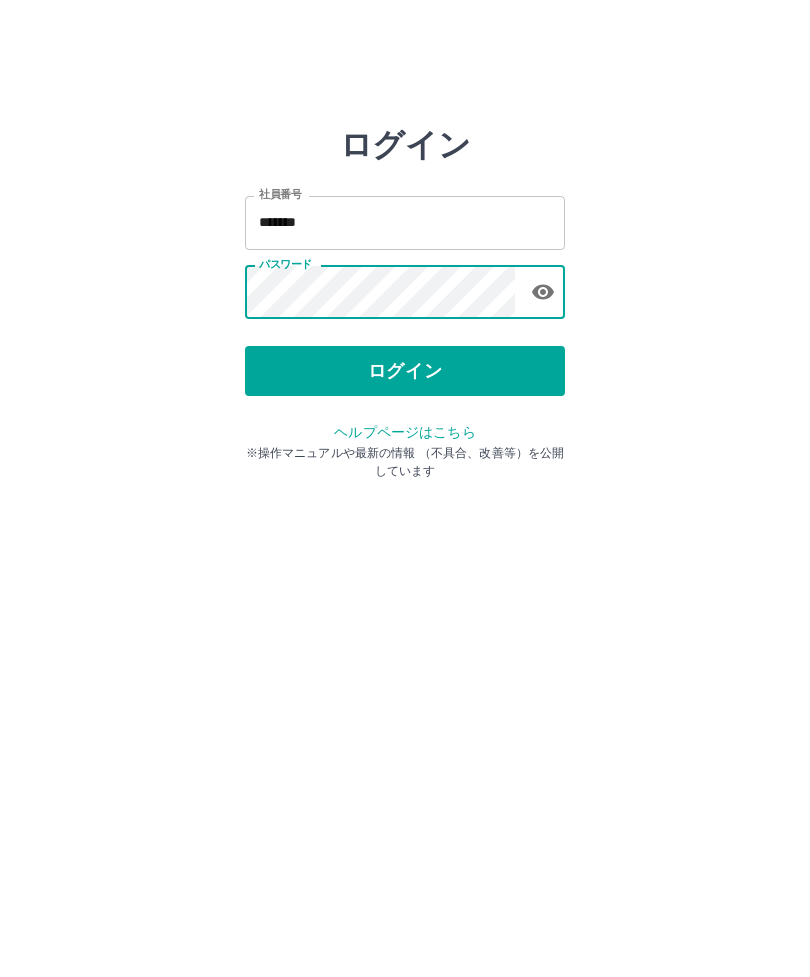 click on "ログイン" at bounding box center [405, 371] 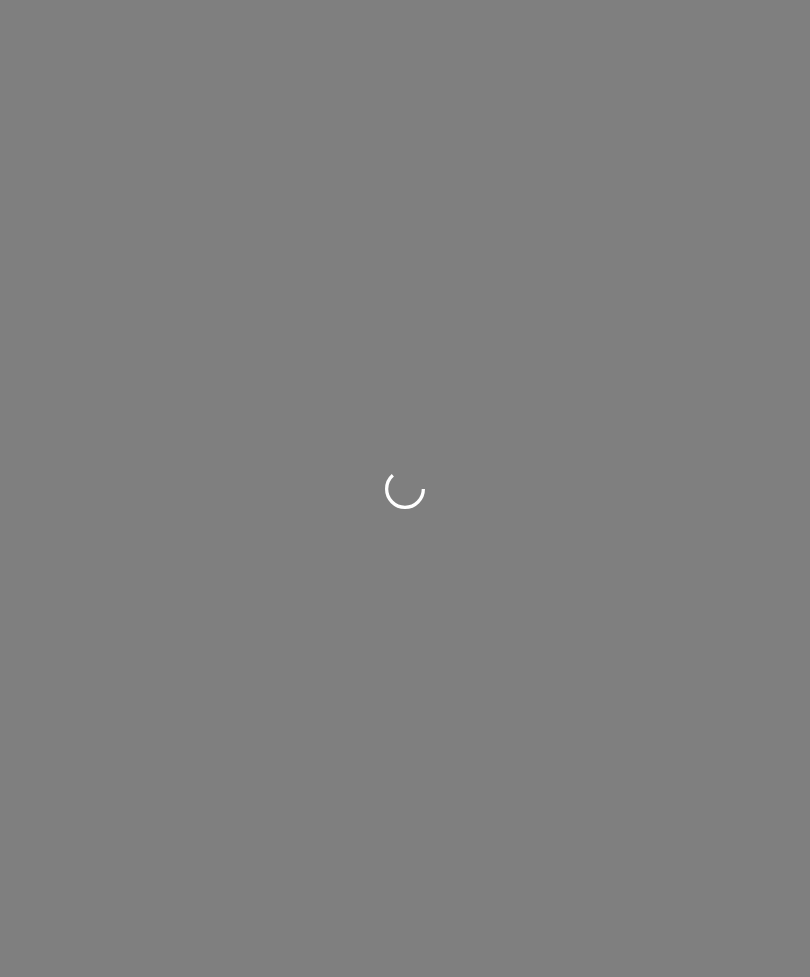 scroll, scrollTop: 0, scrollLeft: 0, axis: both 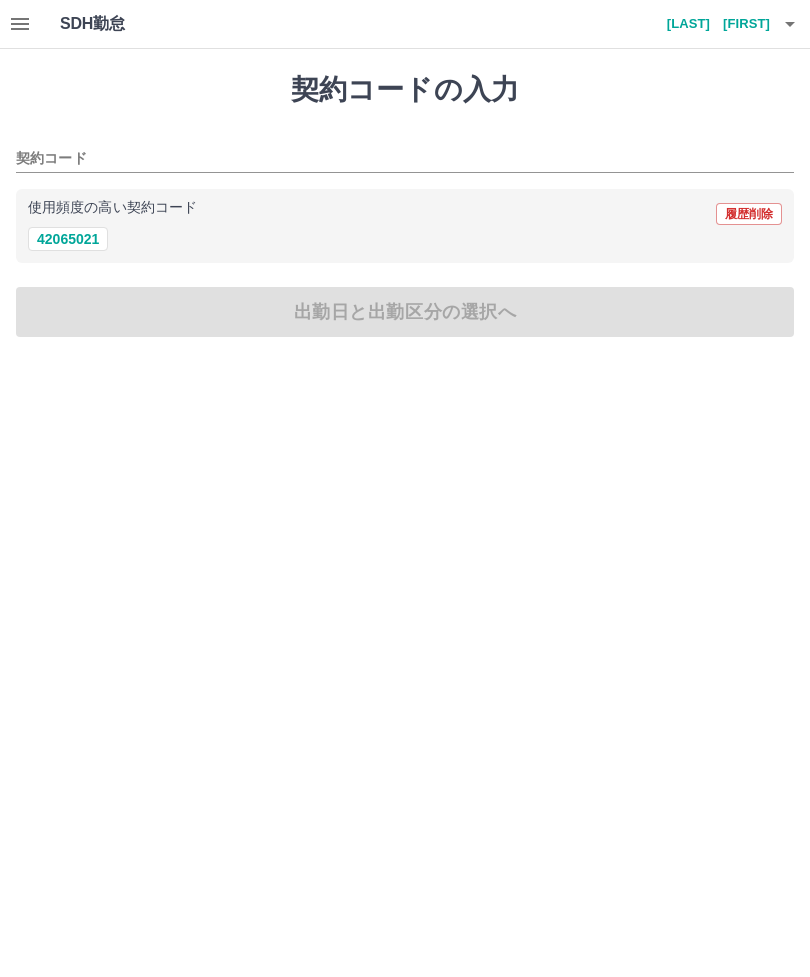 click on "42065021" at bounding box center [68, 239] 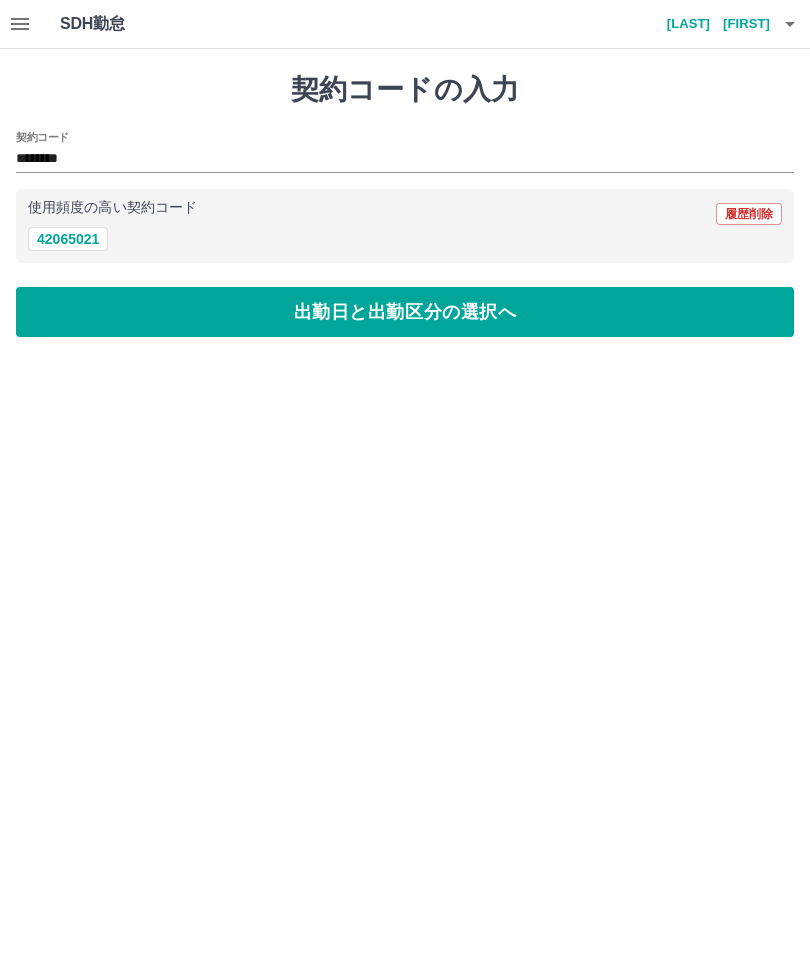 click on "出勤日と出勤区分の選択へ" at bounding box center [405, 312] 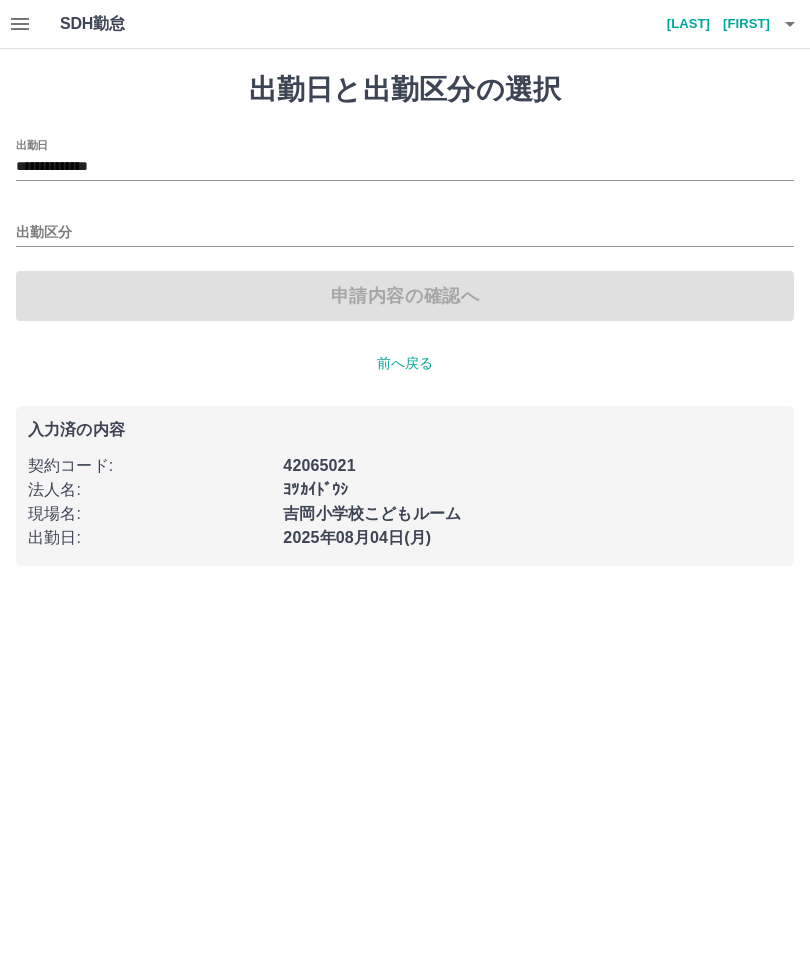 click on "出勤区分" at bounding box center (405, 233) 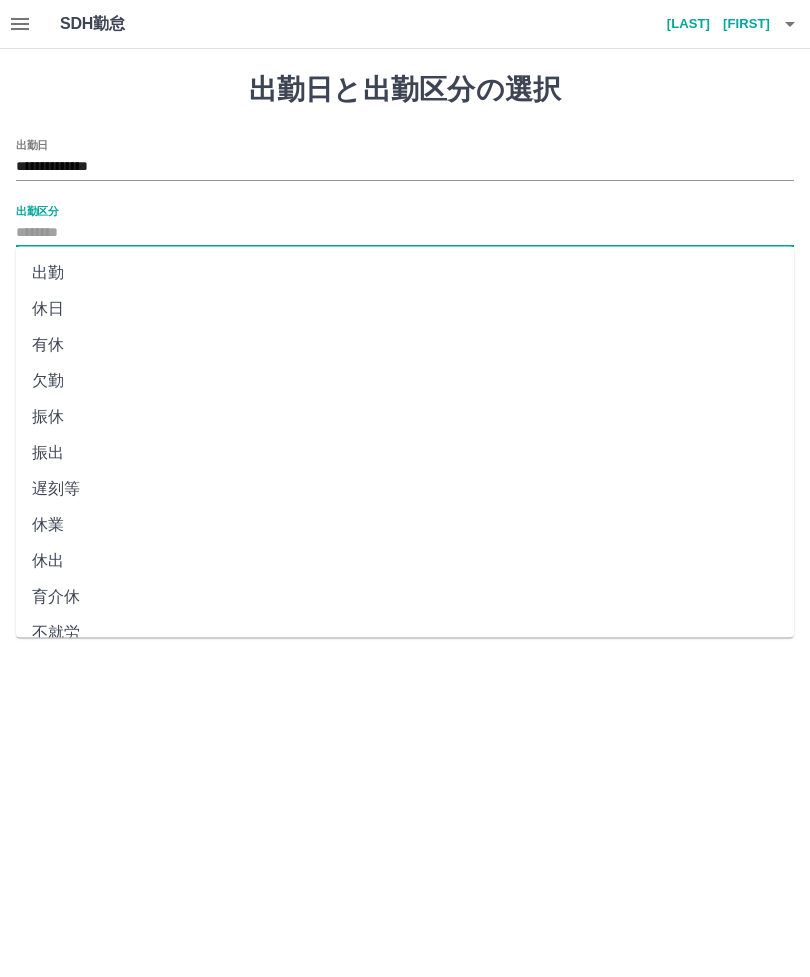 click on "出勤" at bounding box center [405, 273] 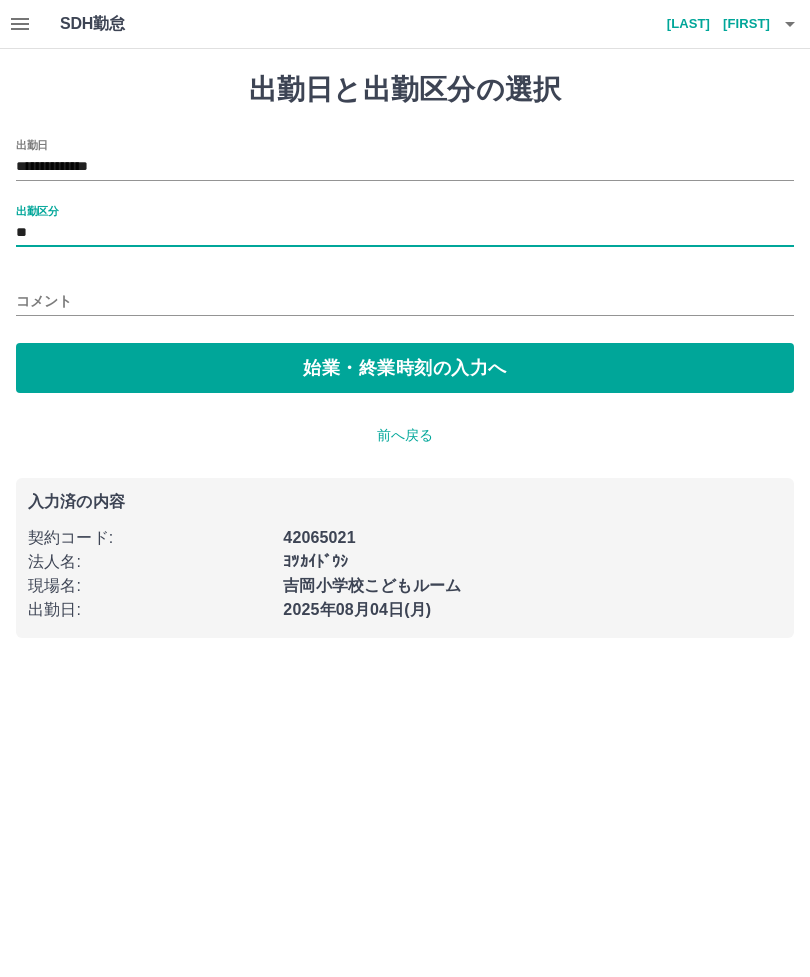click on "始業・終業時刻の入力へ" at bounding box center [405, 368] 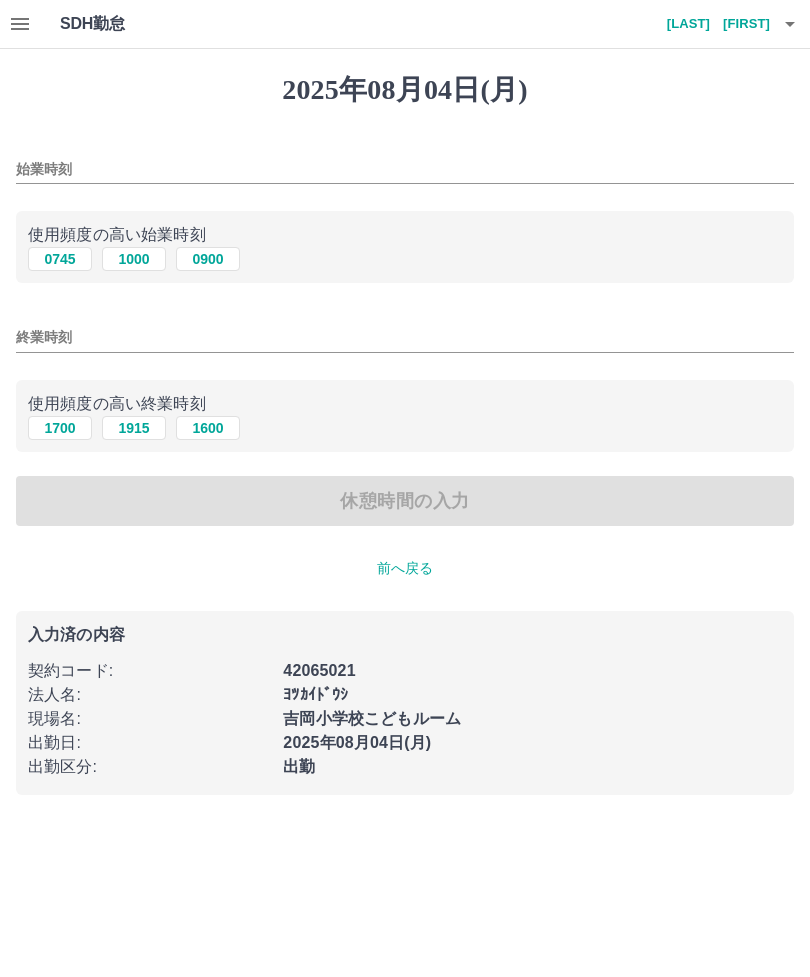 click on "0900" at bounding box center (208, 259) 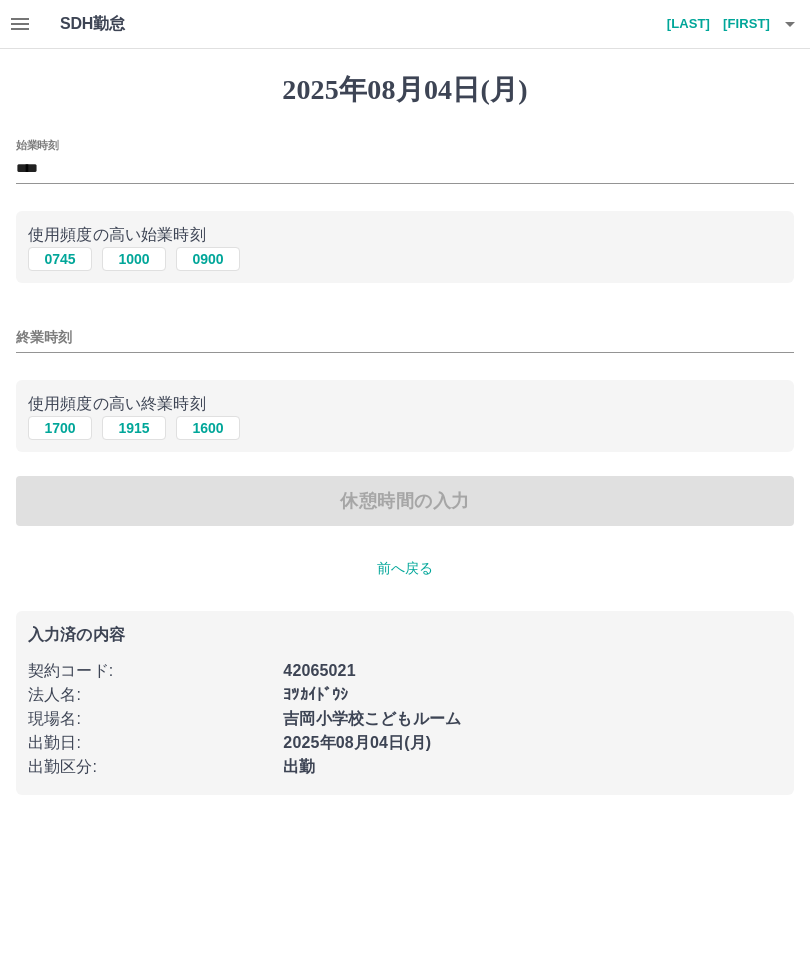 click on "終業時刻" at bounding box center [405, 337] 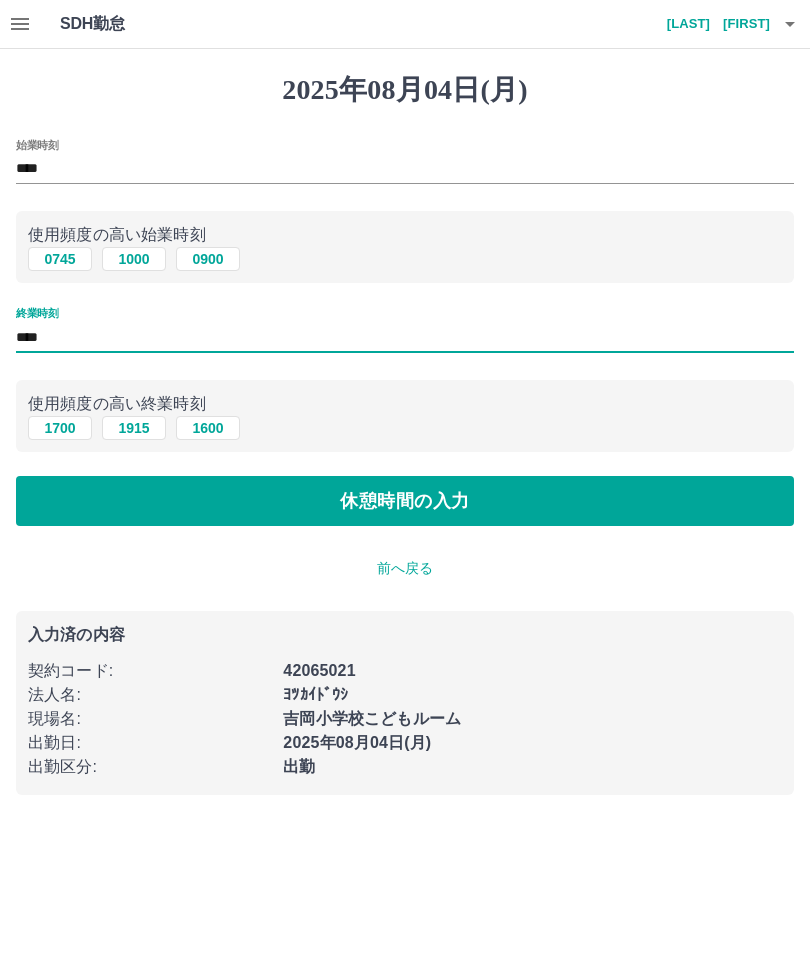 type on "****" 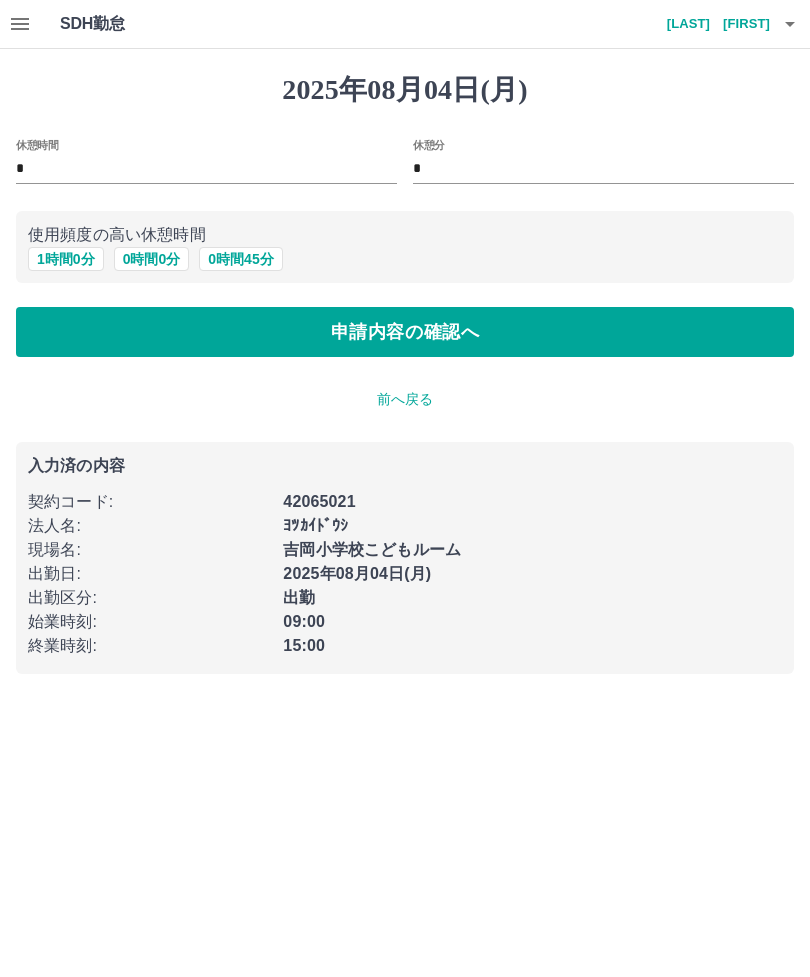 click on "0 時間 0 分" at bounding box center [152, 259] 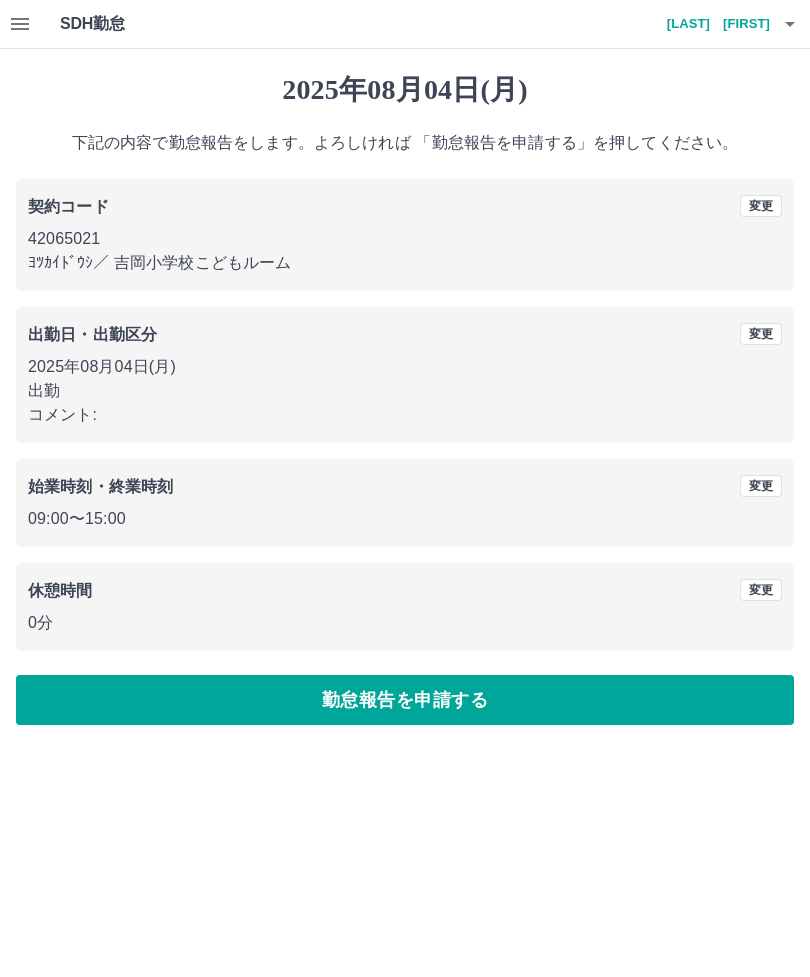 click on "勤怠報告を申請する" at bounding box center [405, 700] 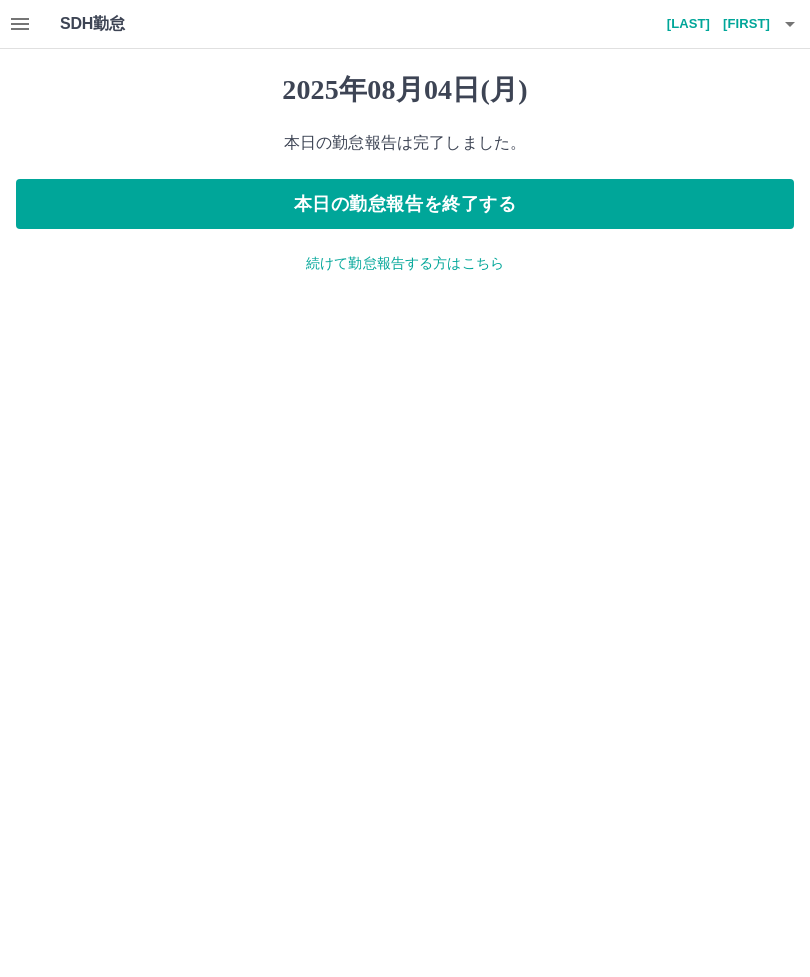 click on "続けて勤怠報告する方はこちら" at bounding box center [405, 263] 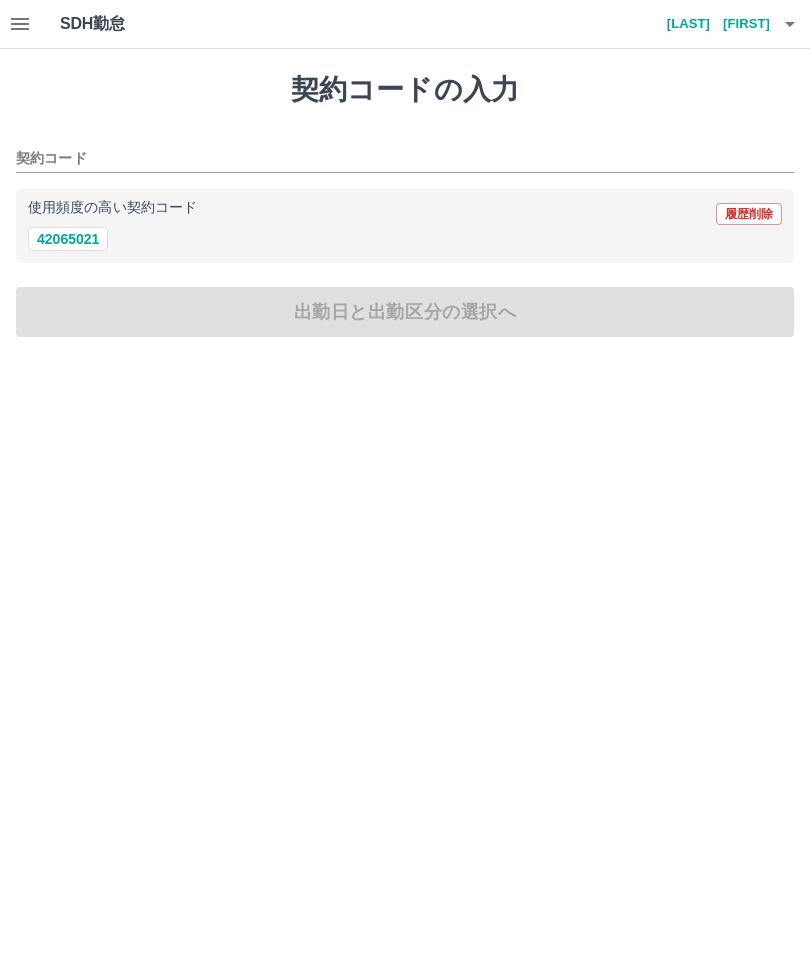 click on "42065021" at bounding box center (68, 239) 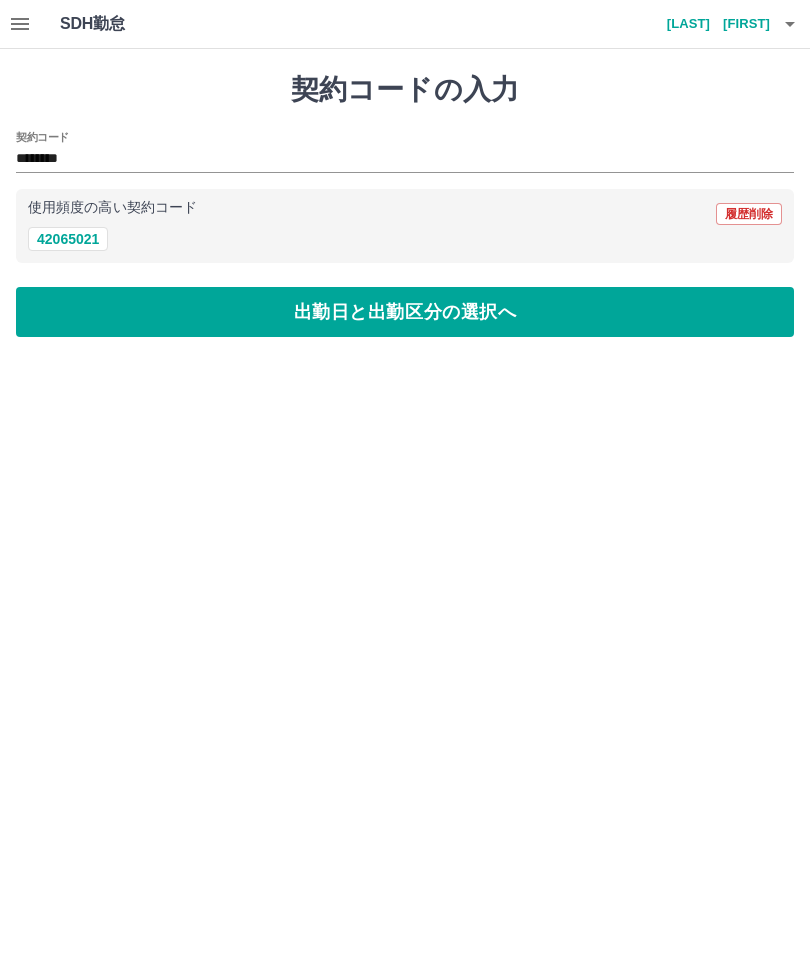 click on "出勤日と出勤区分の選択へ" at bounding box center [405, 312] 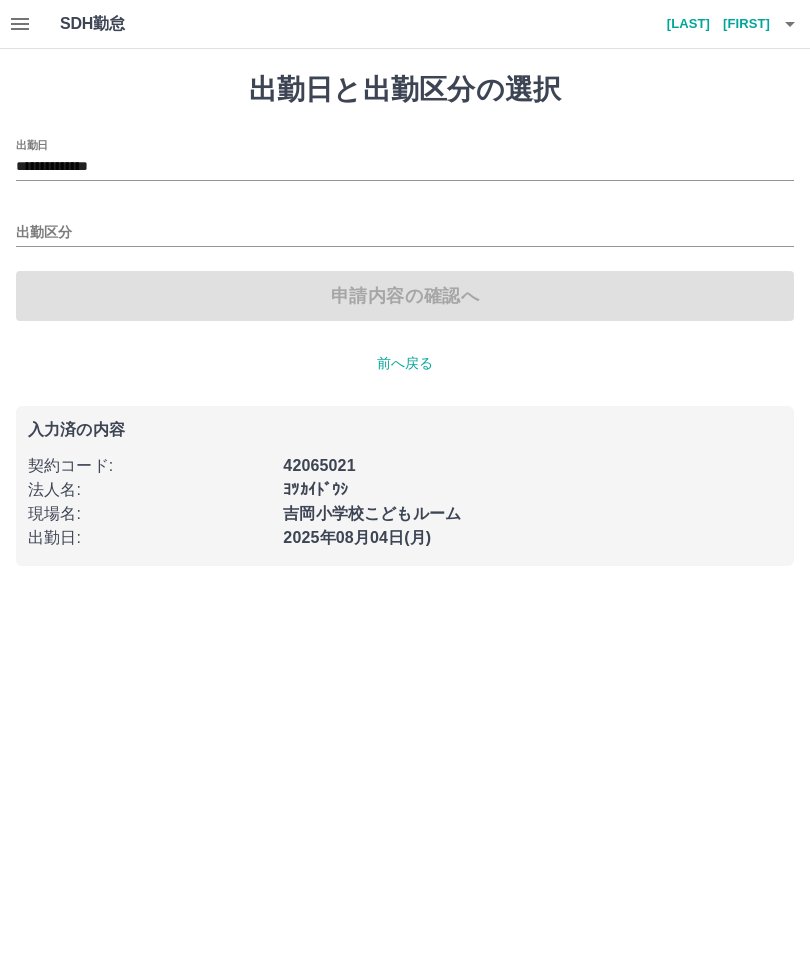 click on "**********" at bounding box center (405, 167) 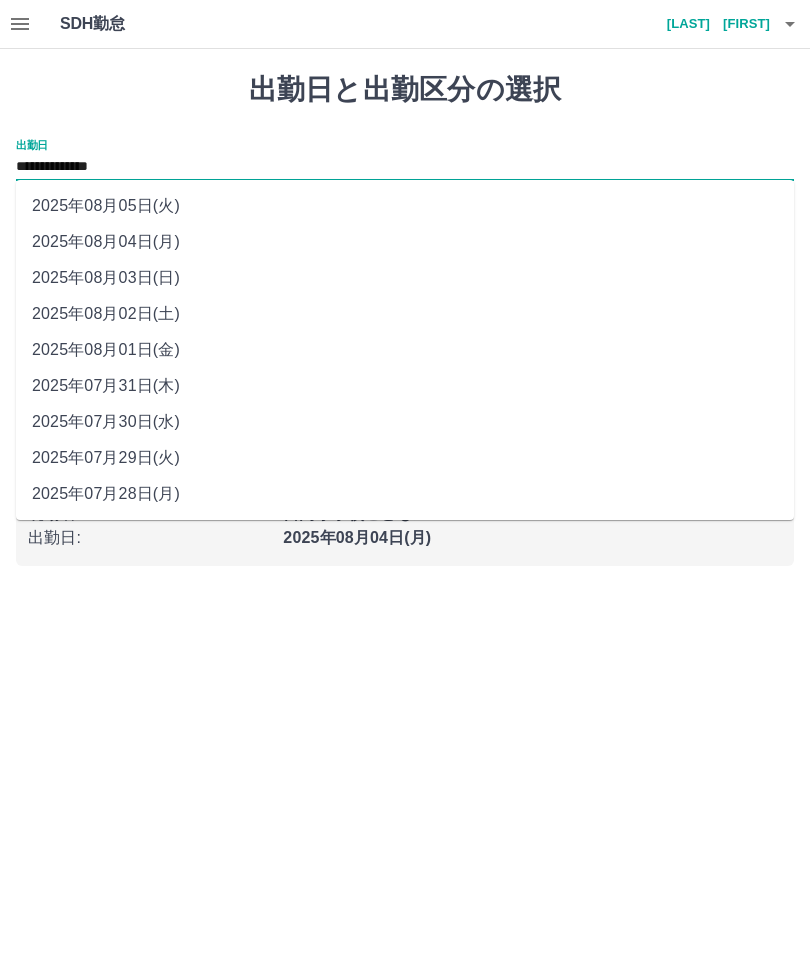 click on "2025年08月01日(金)" at bounding box center (405, 350) 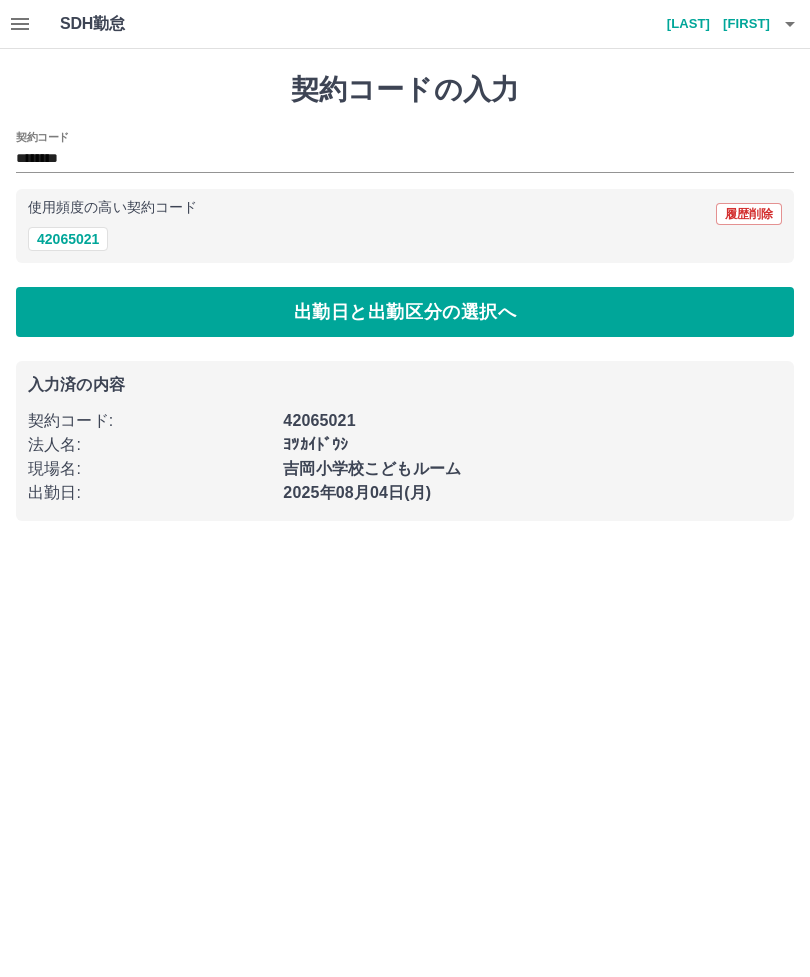 click on "42065021" at bounding box center [68, 239] 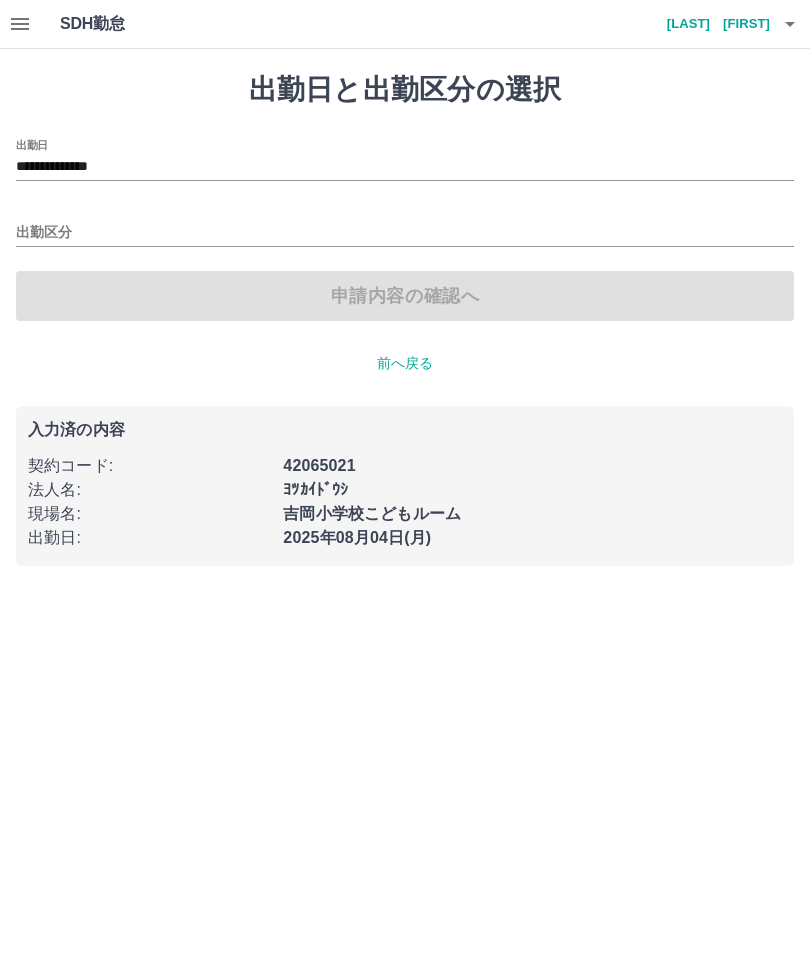click on "**********" at bounding box center (405, 167) 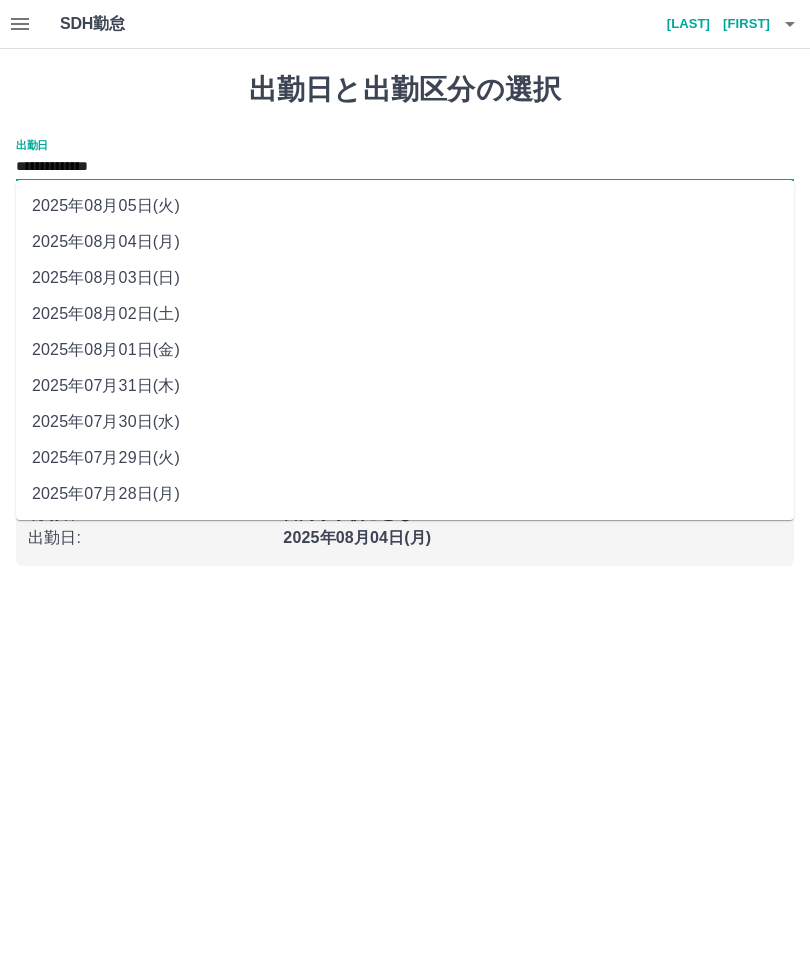 click on "2025年08月02日(土)" at bounding box center [405, 314] 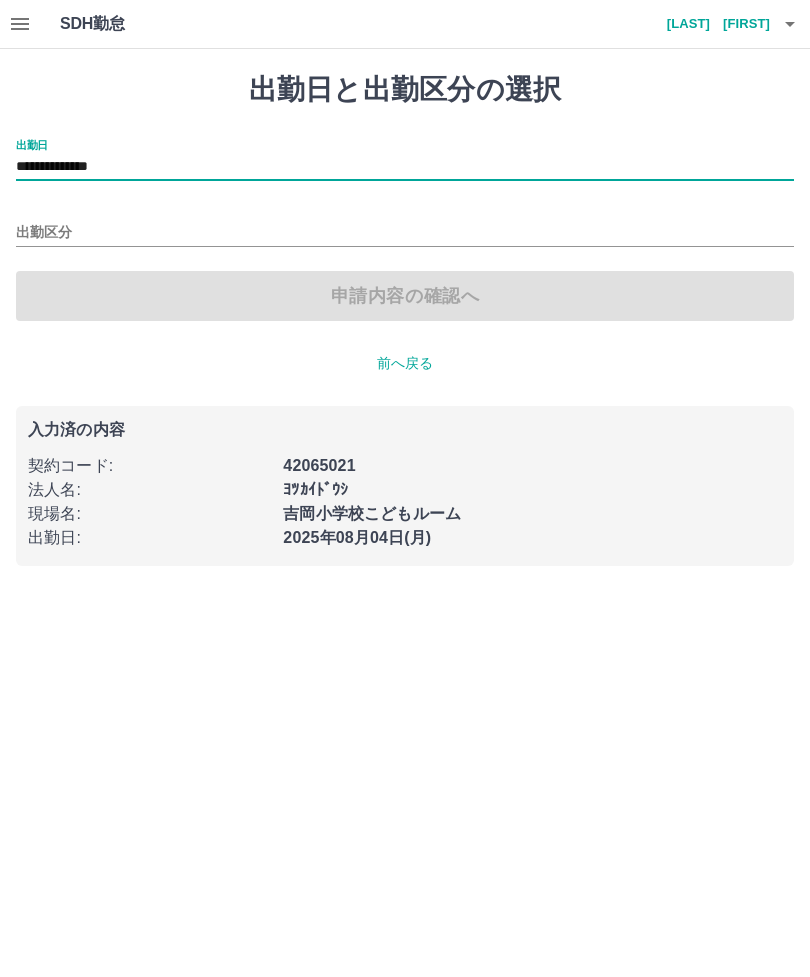 click on "出勤区分" at bounding box center [405, 233] 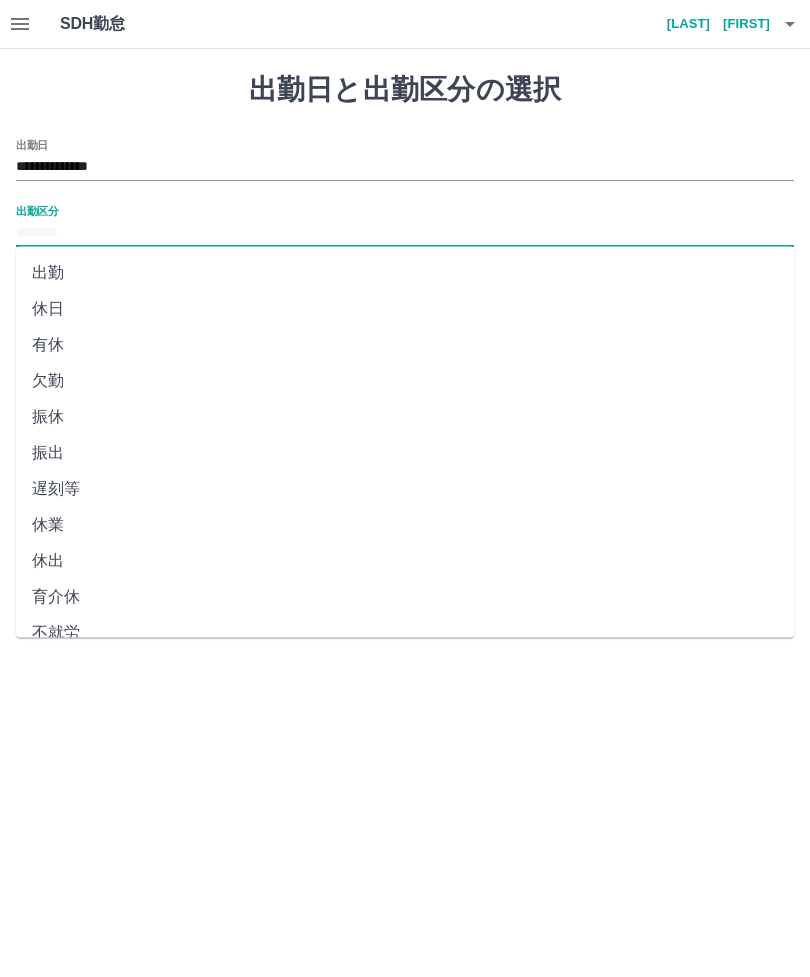 click on "休日" at bounding box center [405, 309] 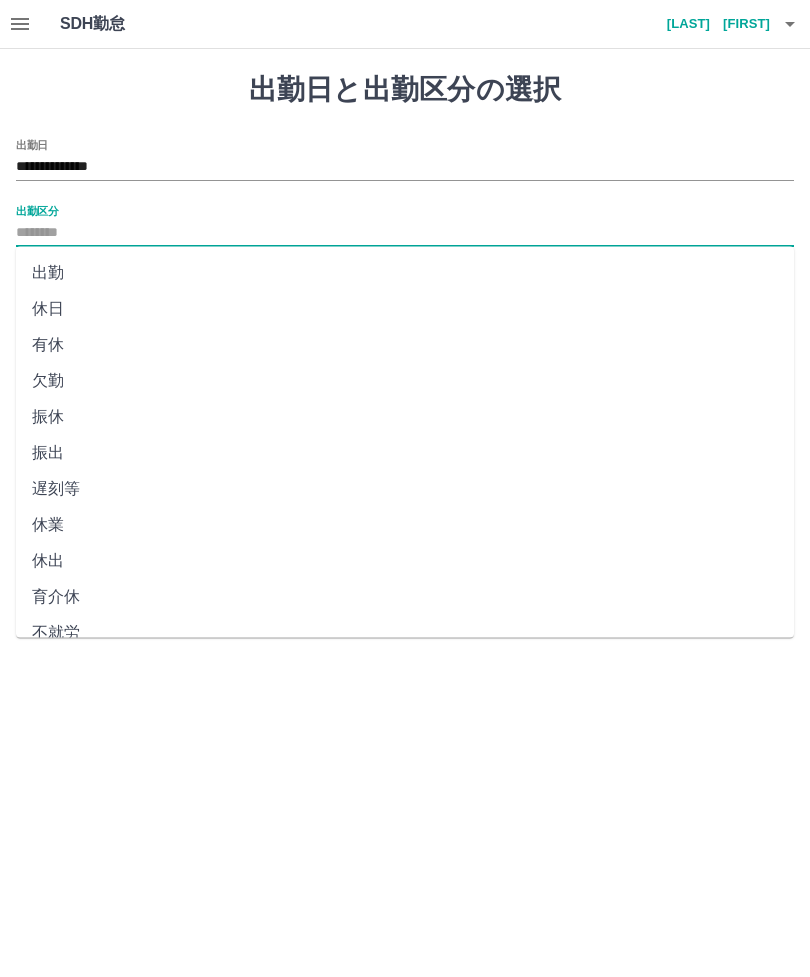 type on "**" 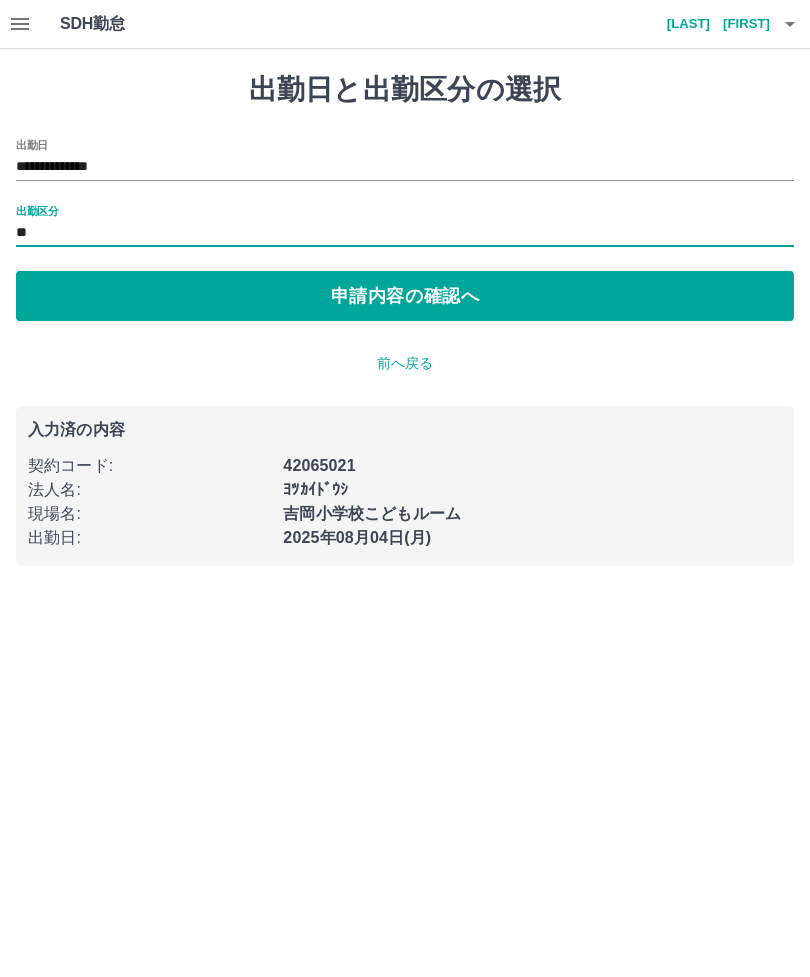 click on "申請内容の確認へ" at bounding box center [405, 296] 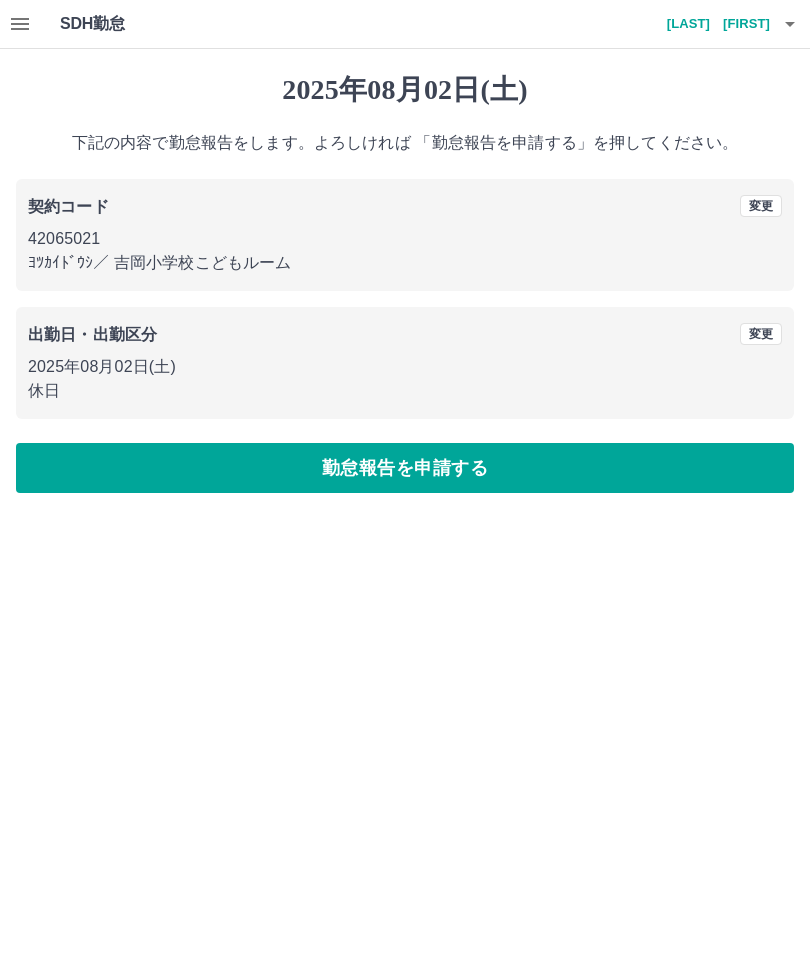 click on "勤怠報告を申請する" at bounding box center (405, 468) 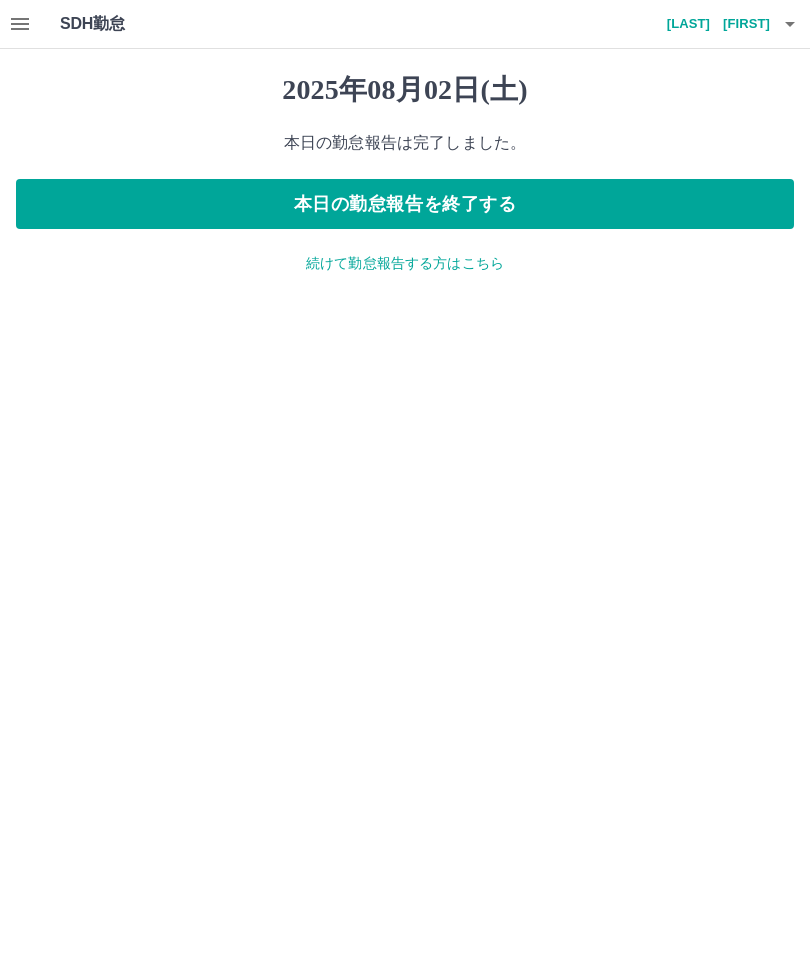click on "続けて勤怠報告する方はこちら" at bounding box center (405, 263) 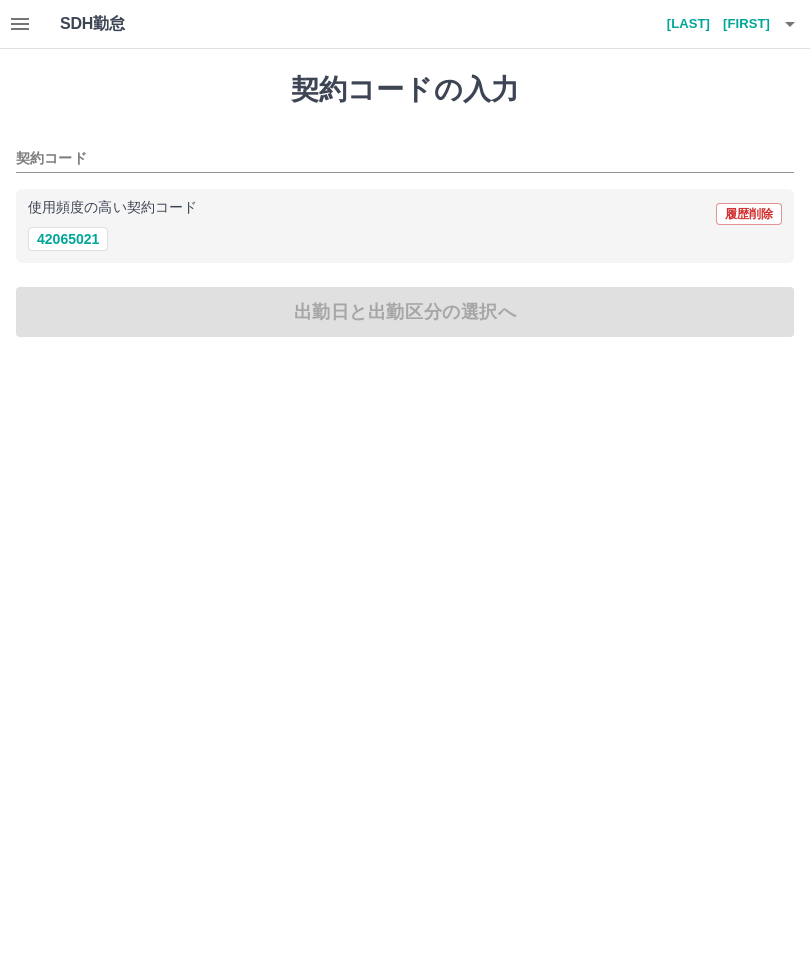 click on "42065021" at bounding box center (68, 239) 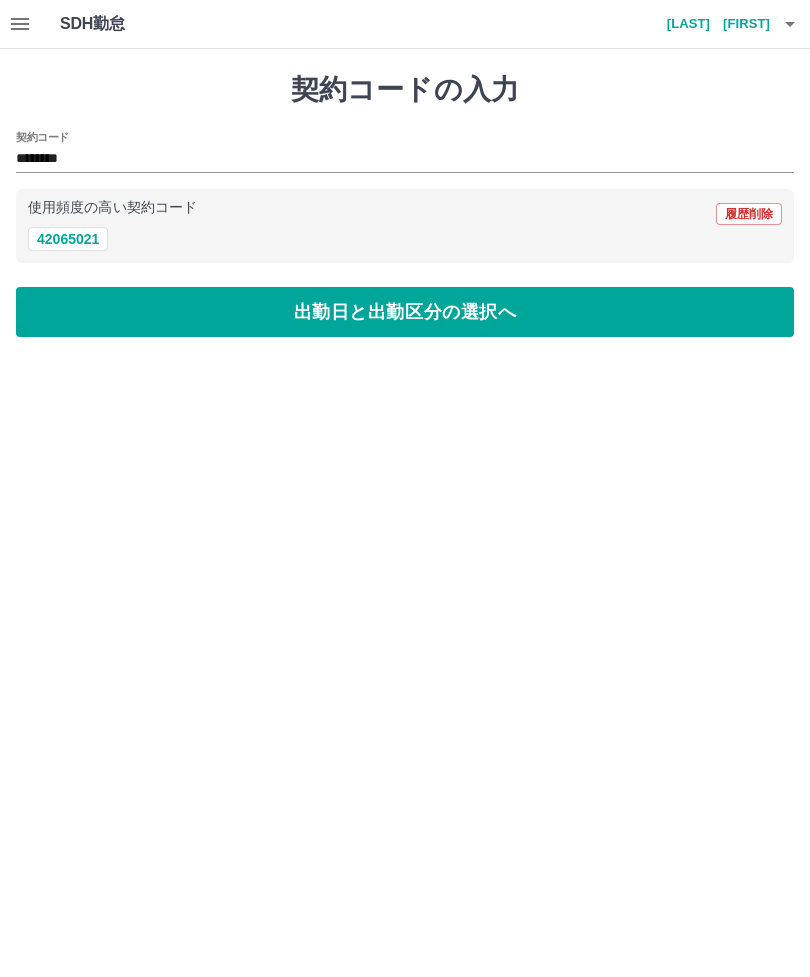 click on "出勤日と出勤区分の選択へ" at bounding box center [405, 312] 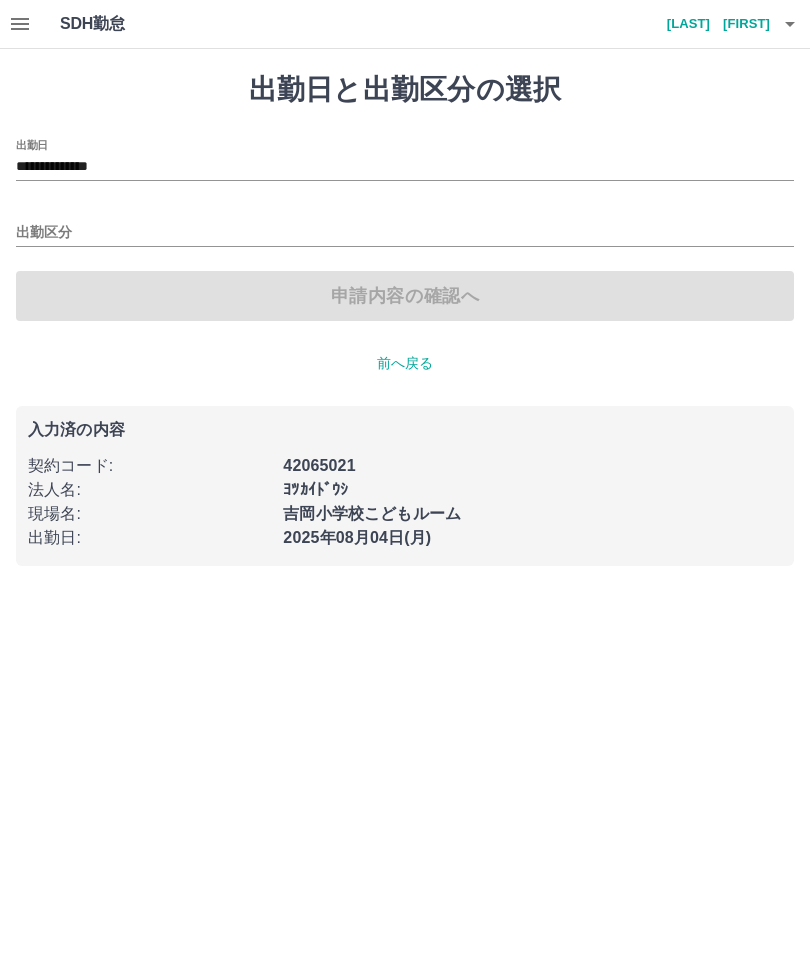 click on "**********" at bounding box center [405, 167] 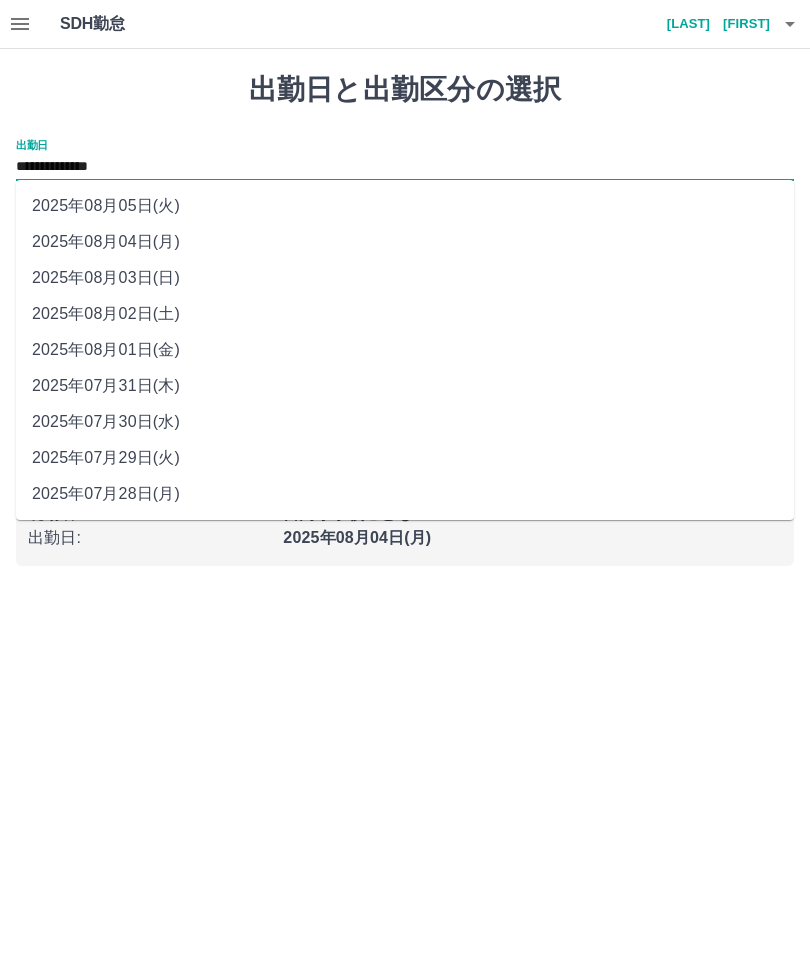 click on "2025年08月02日(土)" at bounding box center (405, 314) 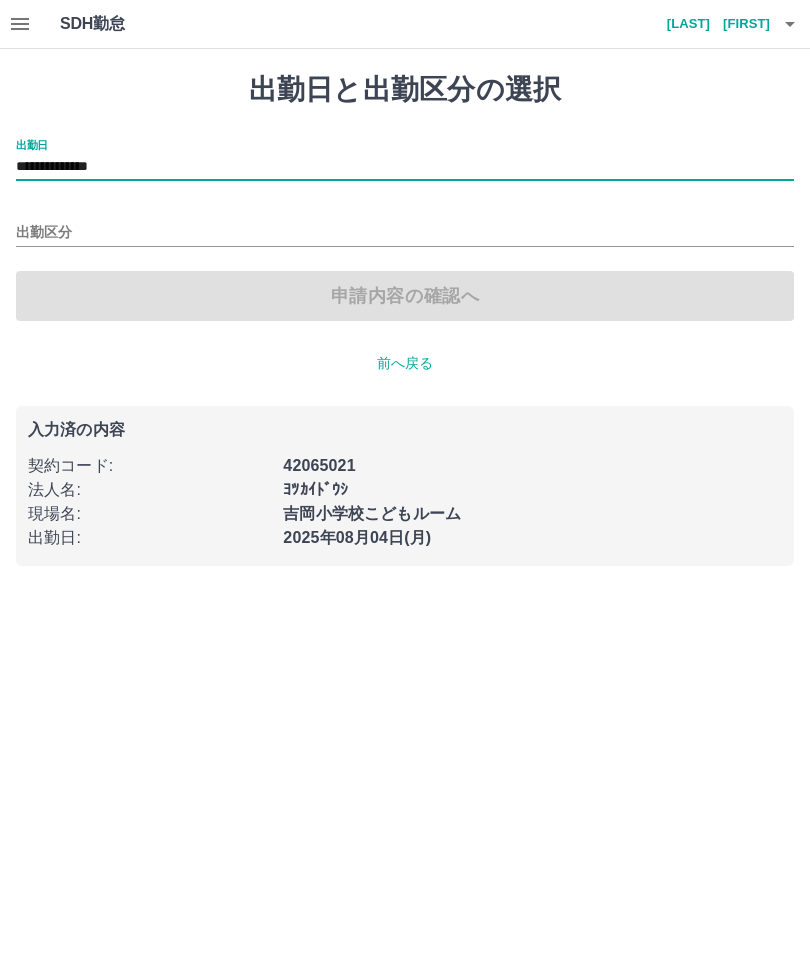 click on "**********" at bounding box center (405, 167) 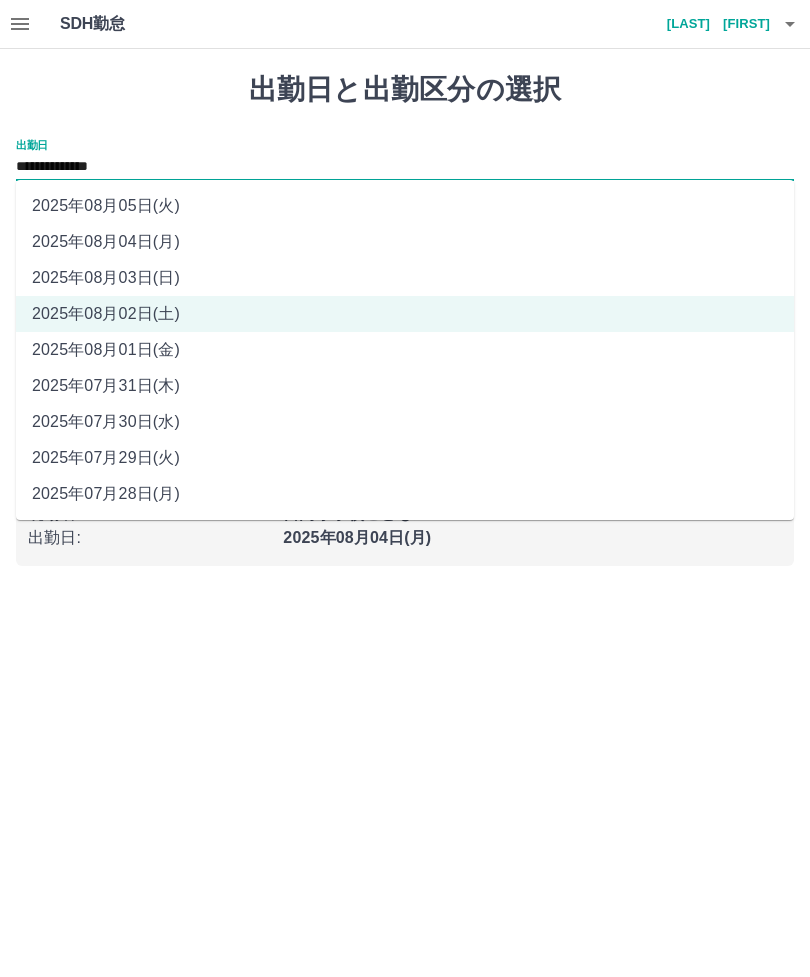 click on "2025年08月03日(日)" at bounding box center [405, 278] 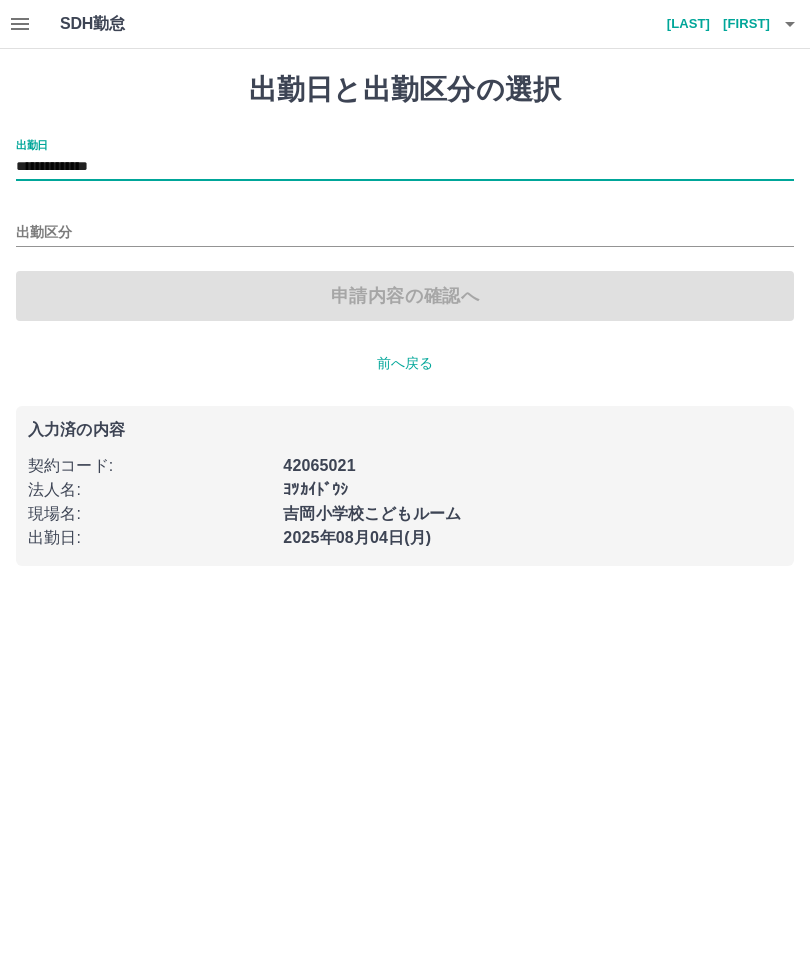 click on "出勤区分" at bounding box center [405, 233] 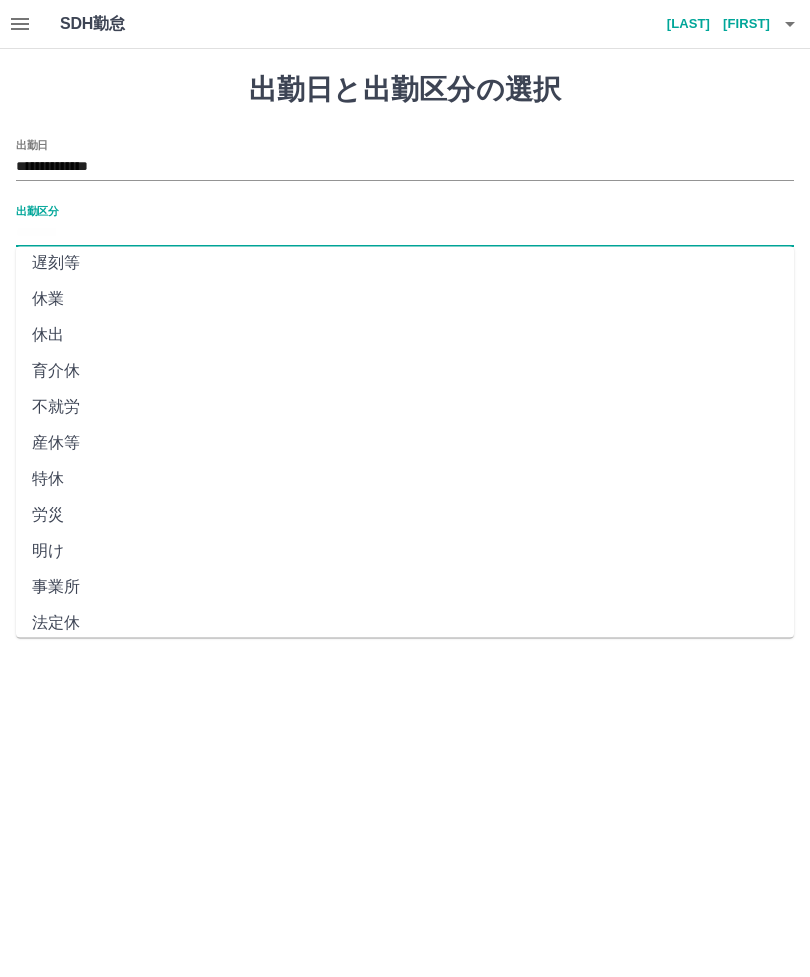 scroll, scrollTop: 242, scrollLeft: 0, axis: vertical 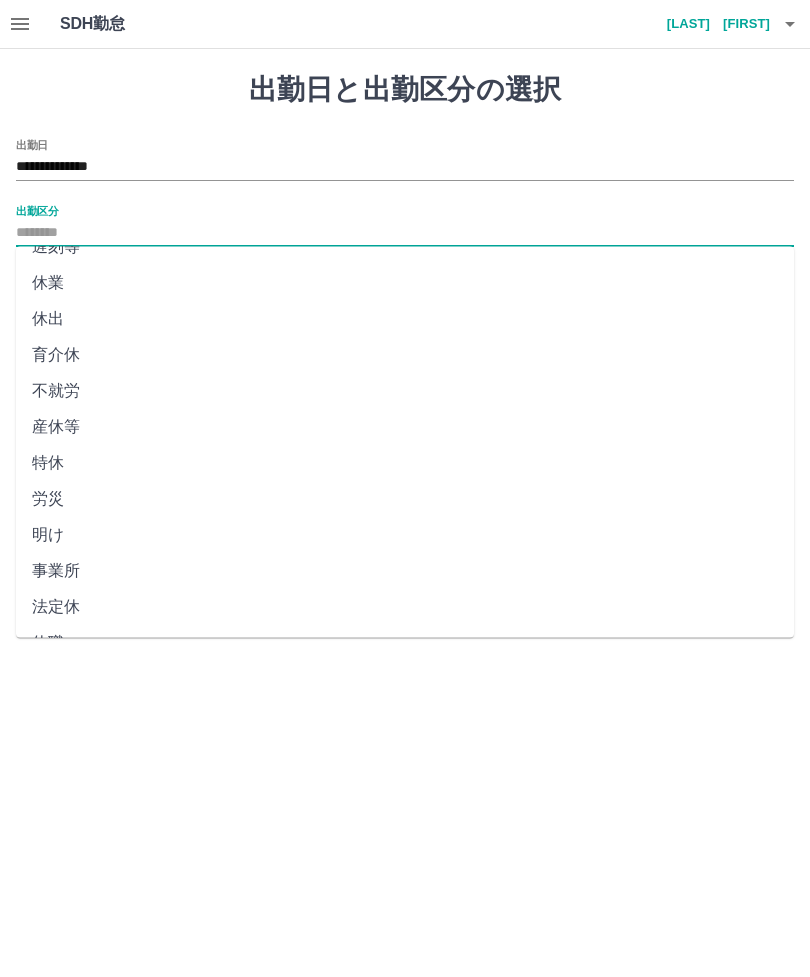 click on "法定休" at bounding box center [405, 607] 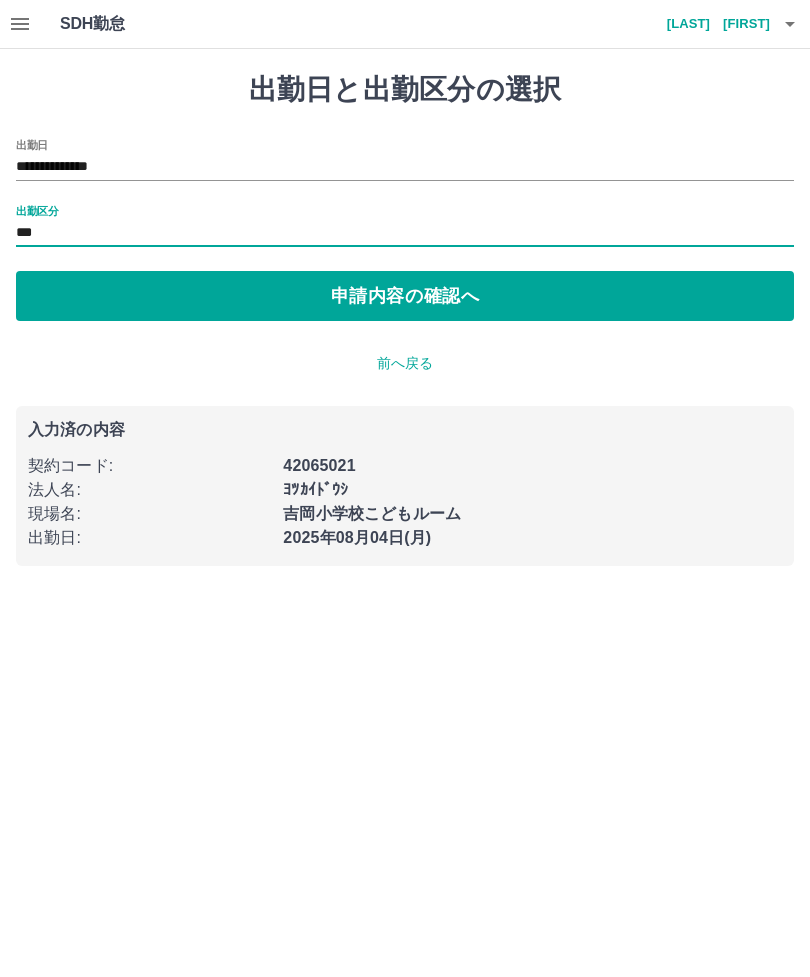 click on "申請内容の確認へ" at bounding box center [405, 296] 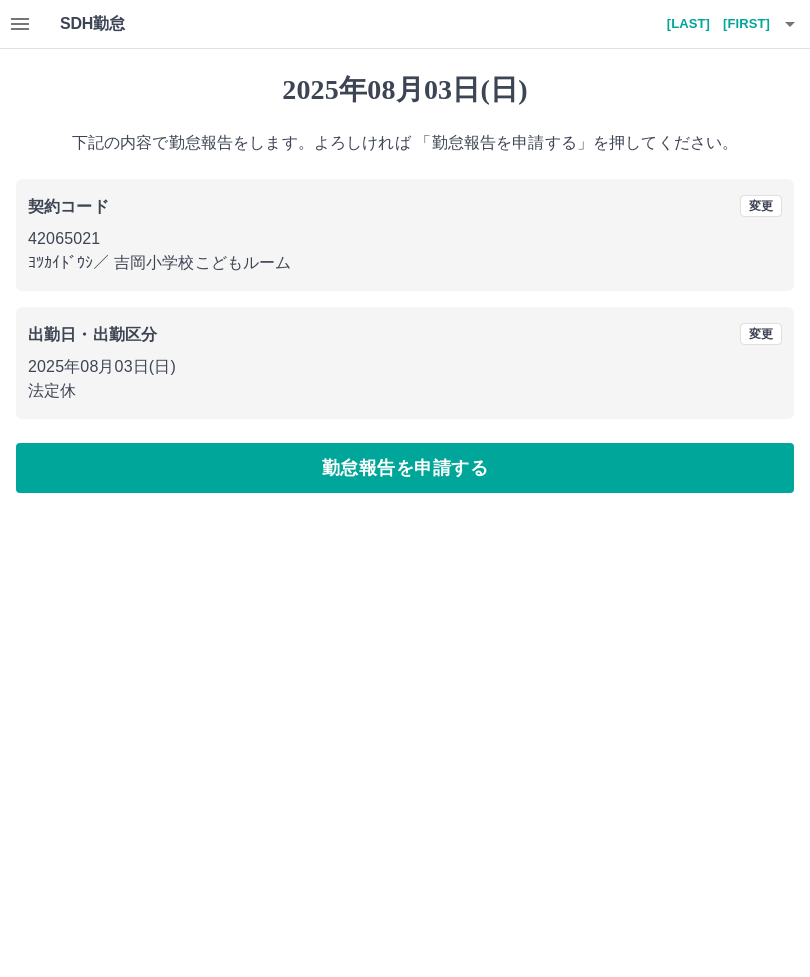 click on "勤怠報告を申請する" at bounding box center [405, 468] 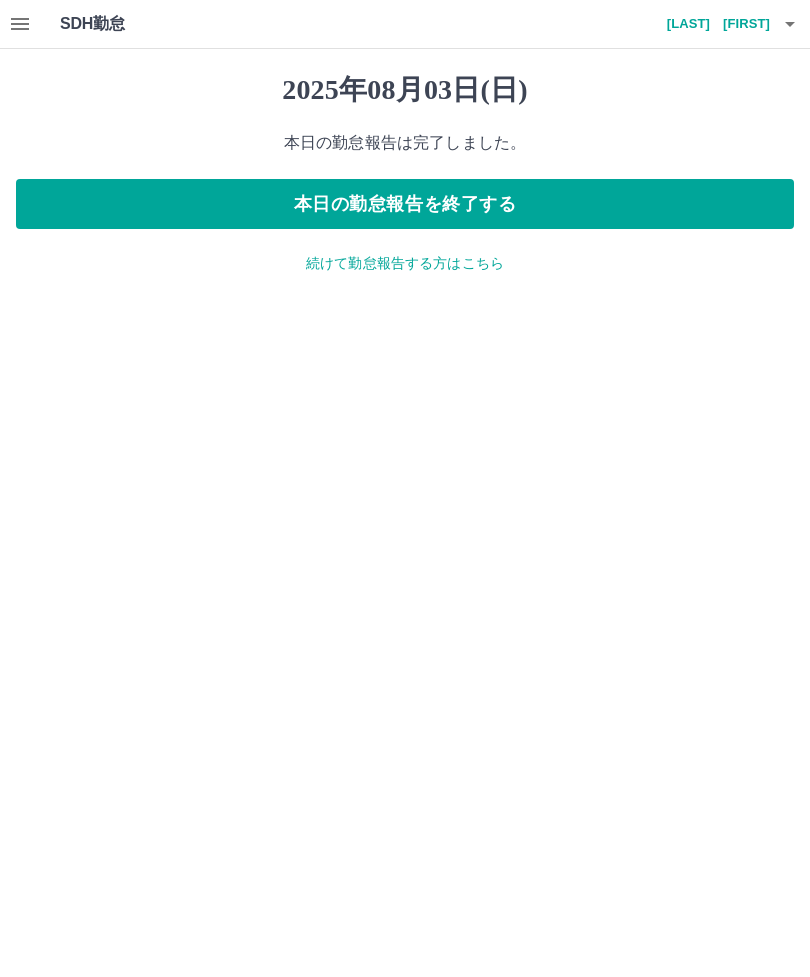 click on "本日の勤怠報告を終了する" at bounding box center [405, 204] 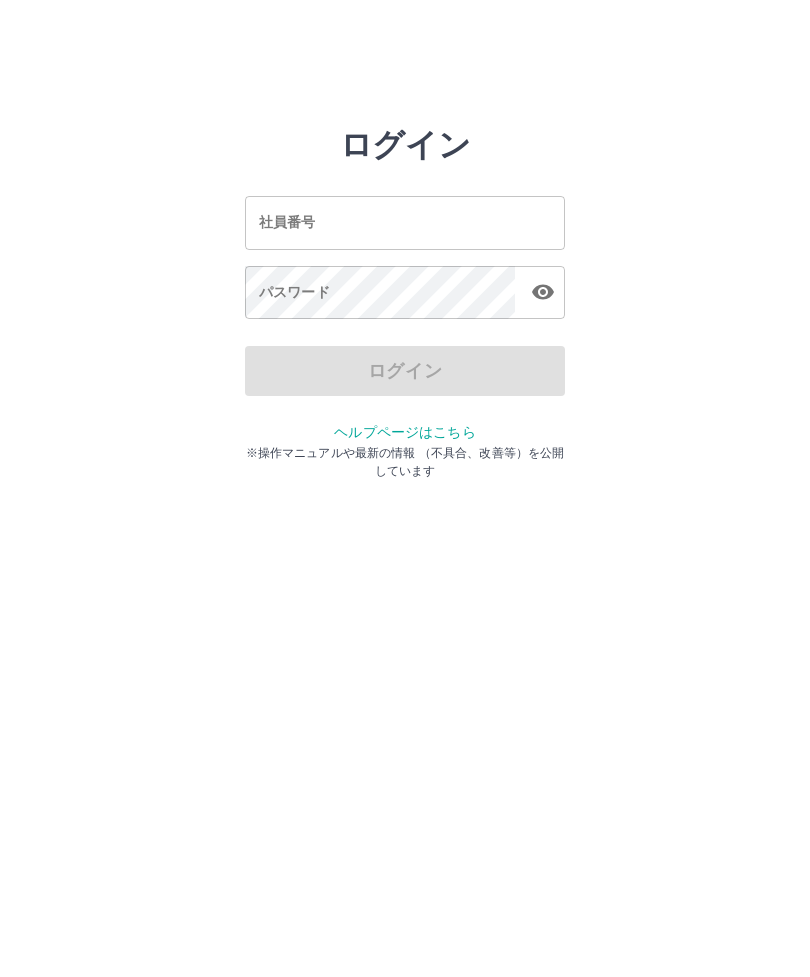 scroll, scrollTop: 0, scrollLeft: 0, axis: both 